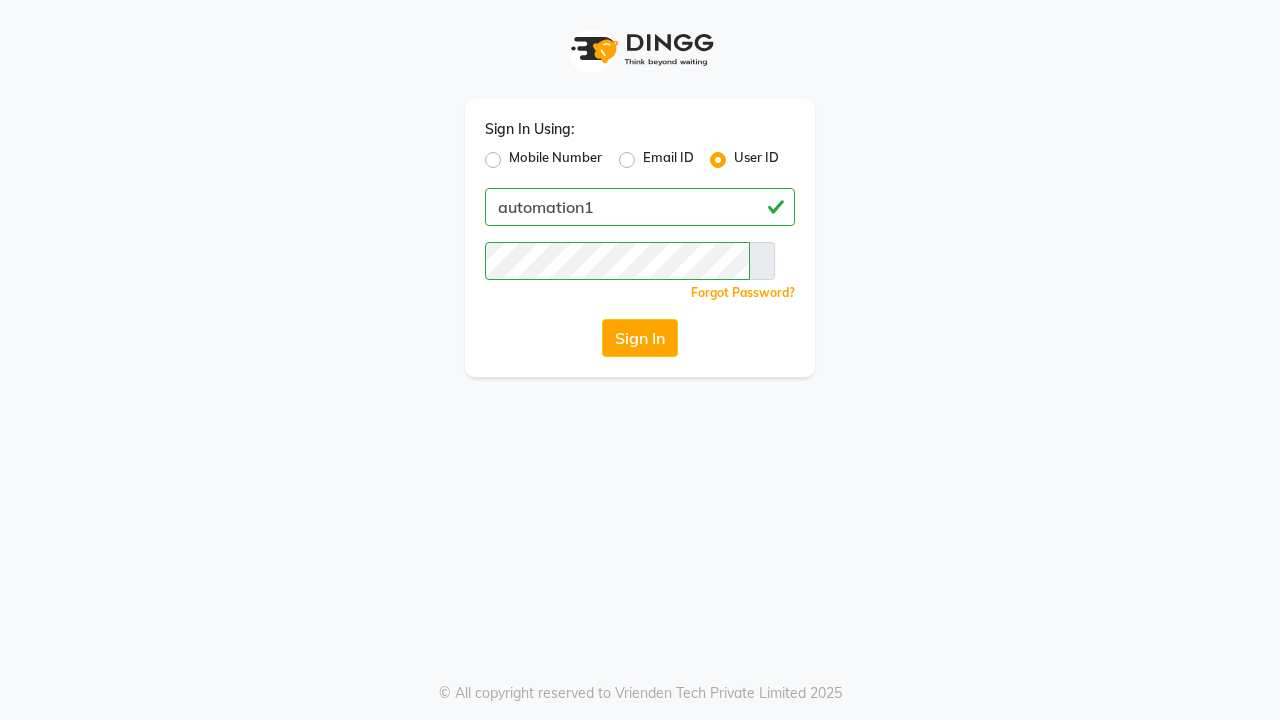 scroll, scrollTop: 0, scrollLeft: 0, axis: both 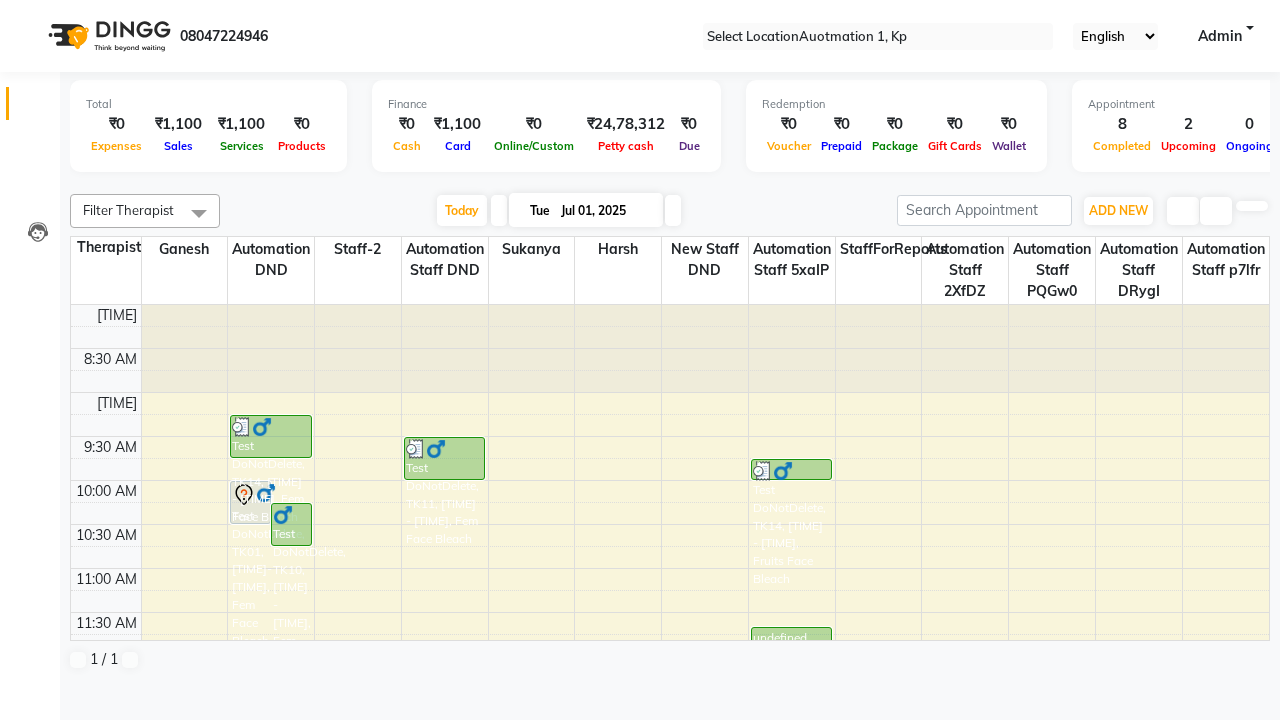 click at bounding box center [31, 8] 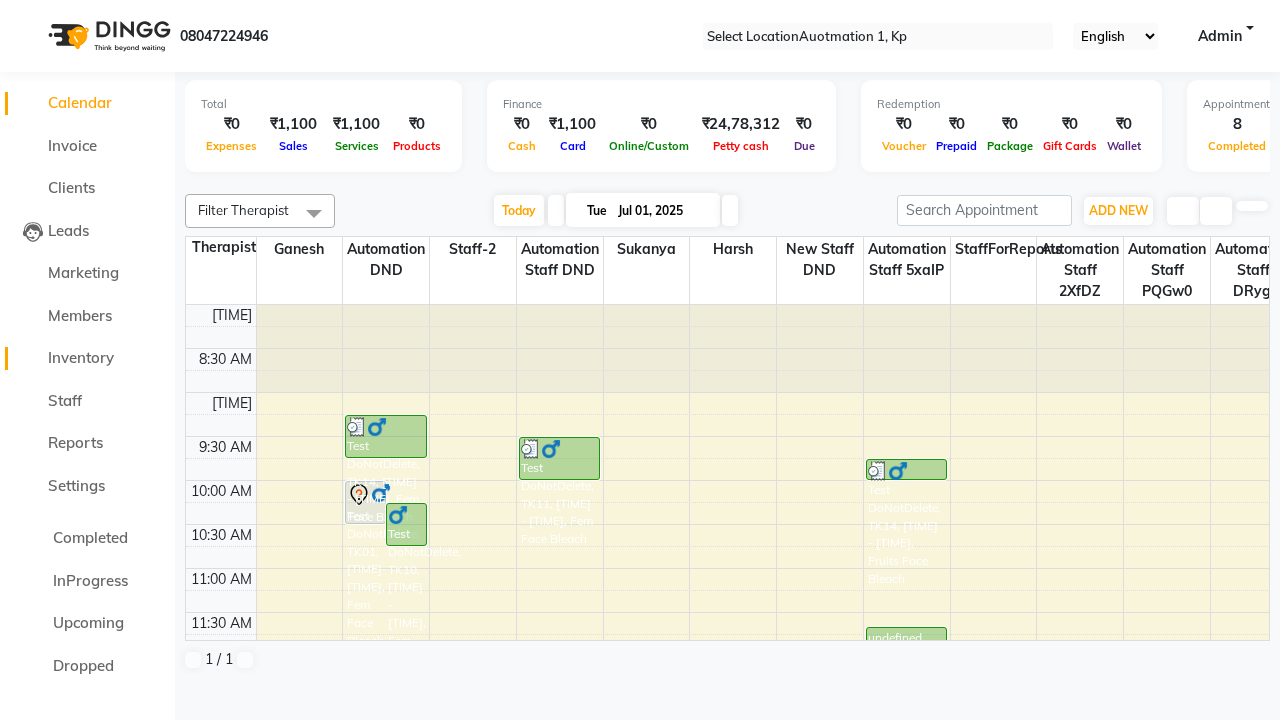 click on "Inventory" at bounding box center [81, 357] 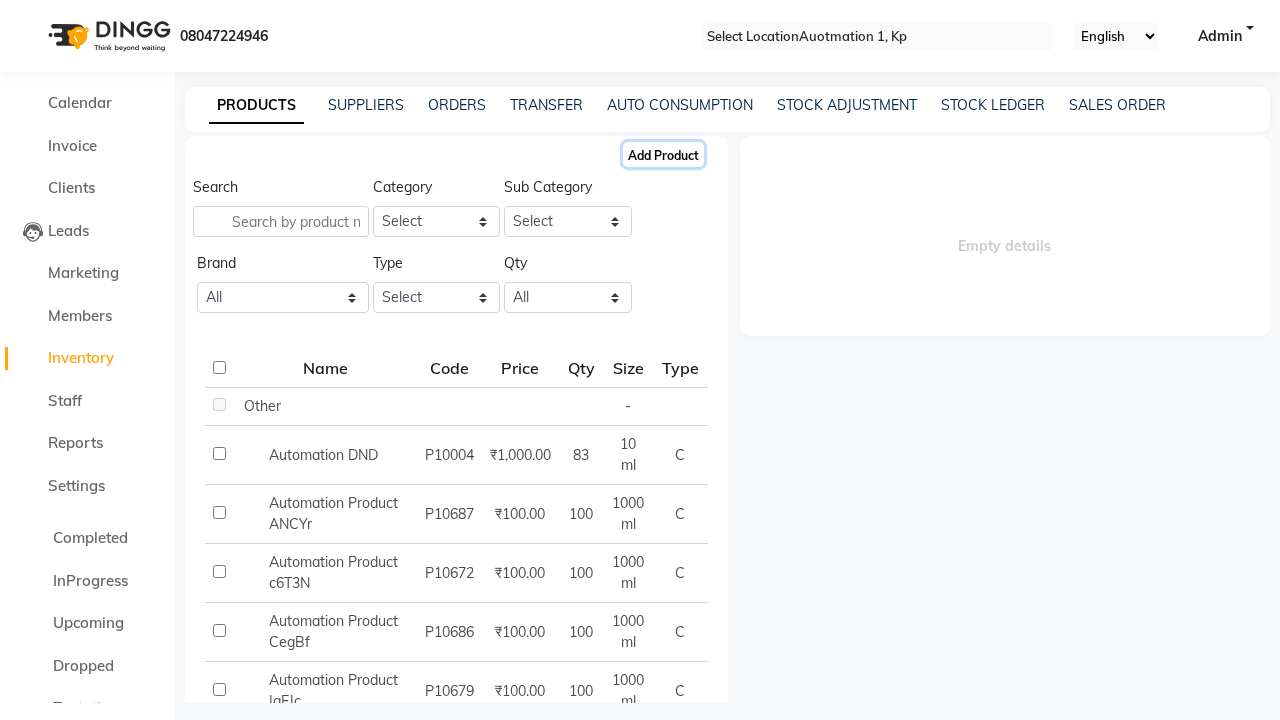 click on "Add Product" at bounding box center (663, 154) 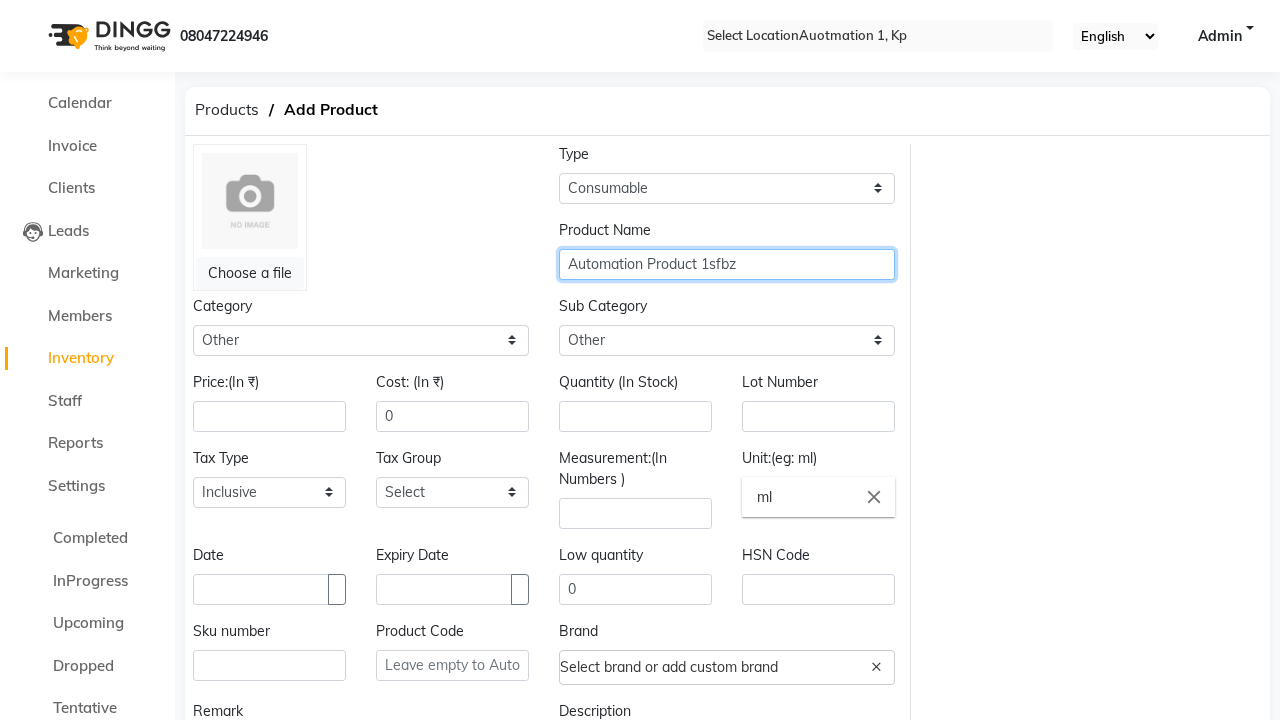type on "Automation Product 1sfbz" 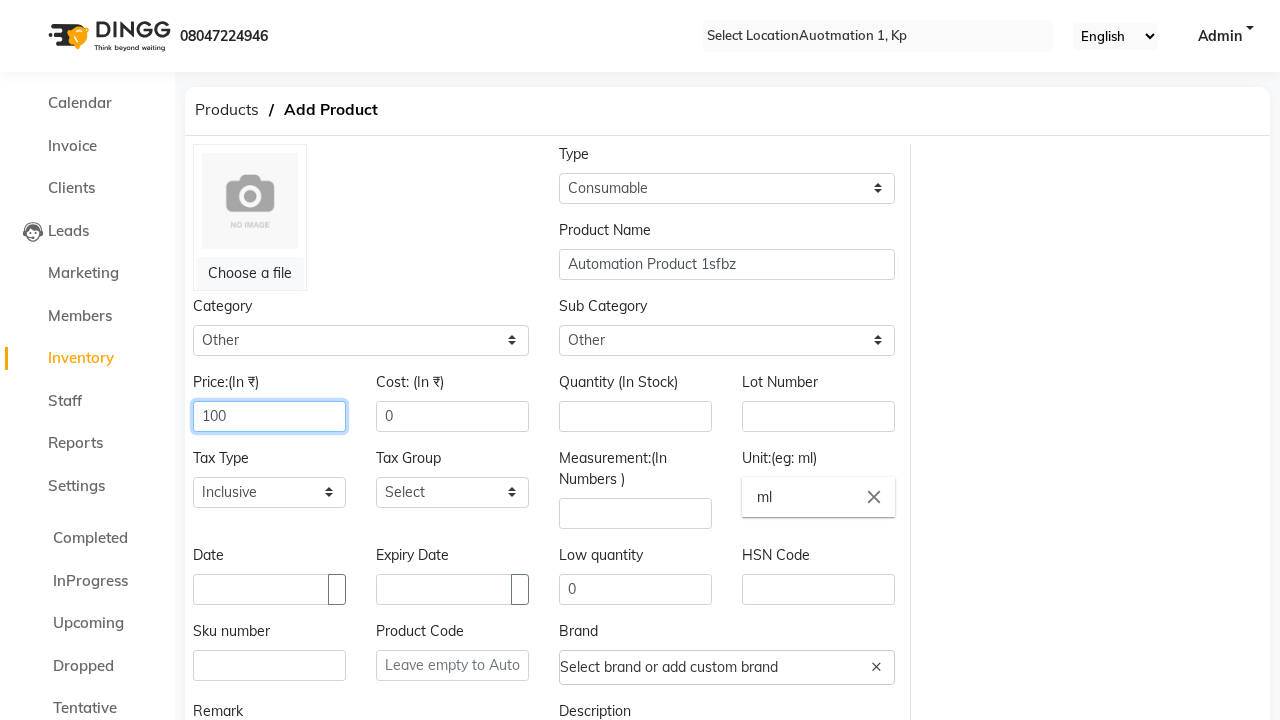 type on "100" 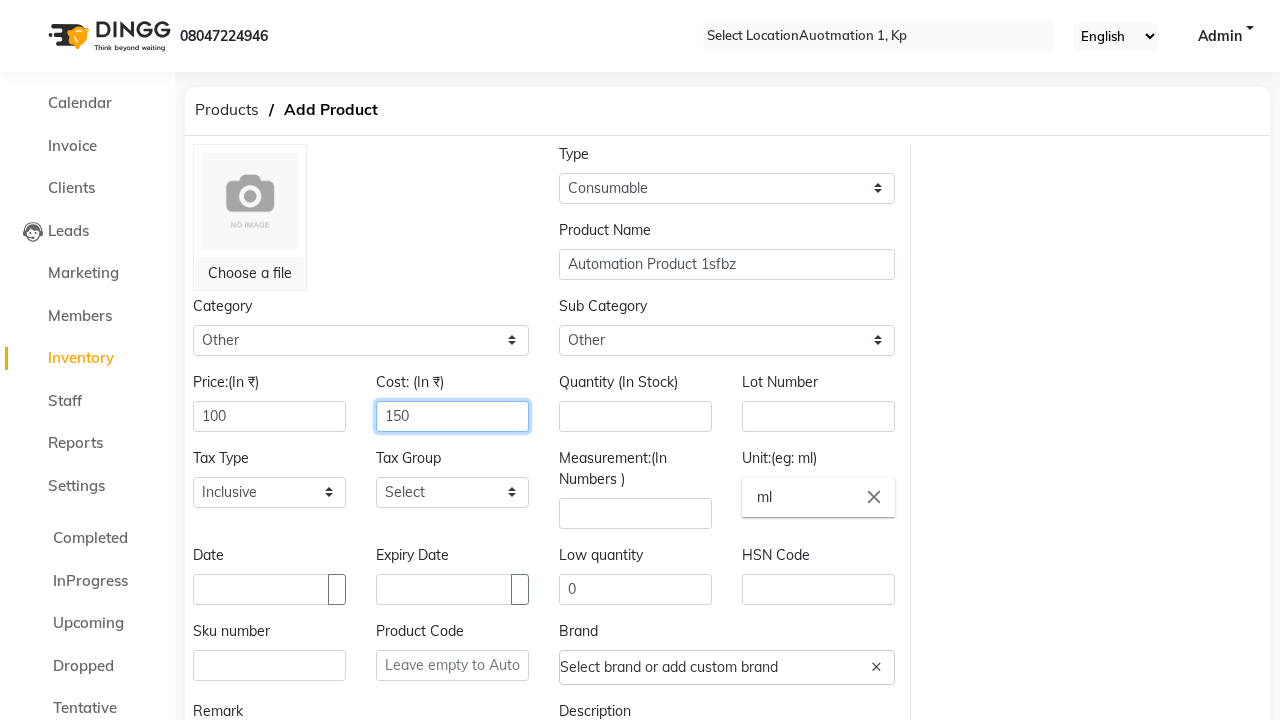 type on "150" 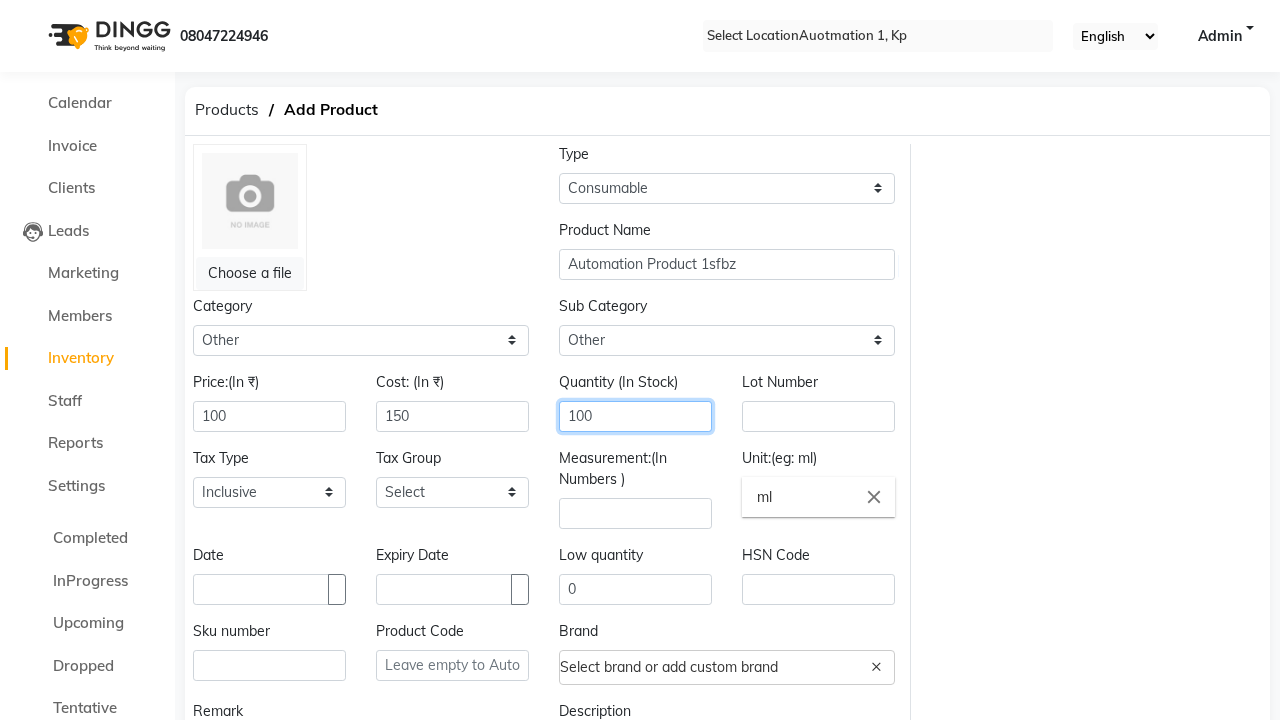 type on "100" 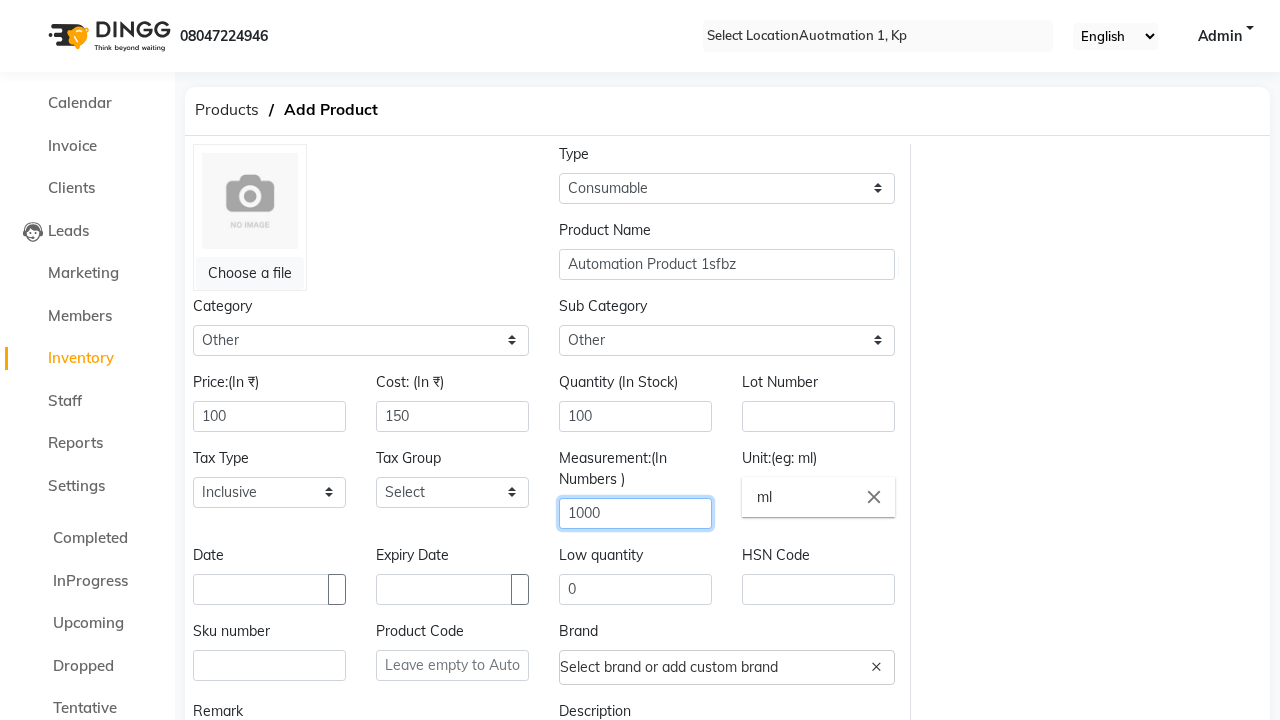 type on "1000" 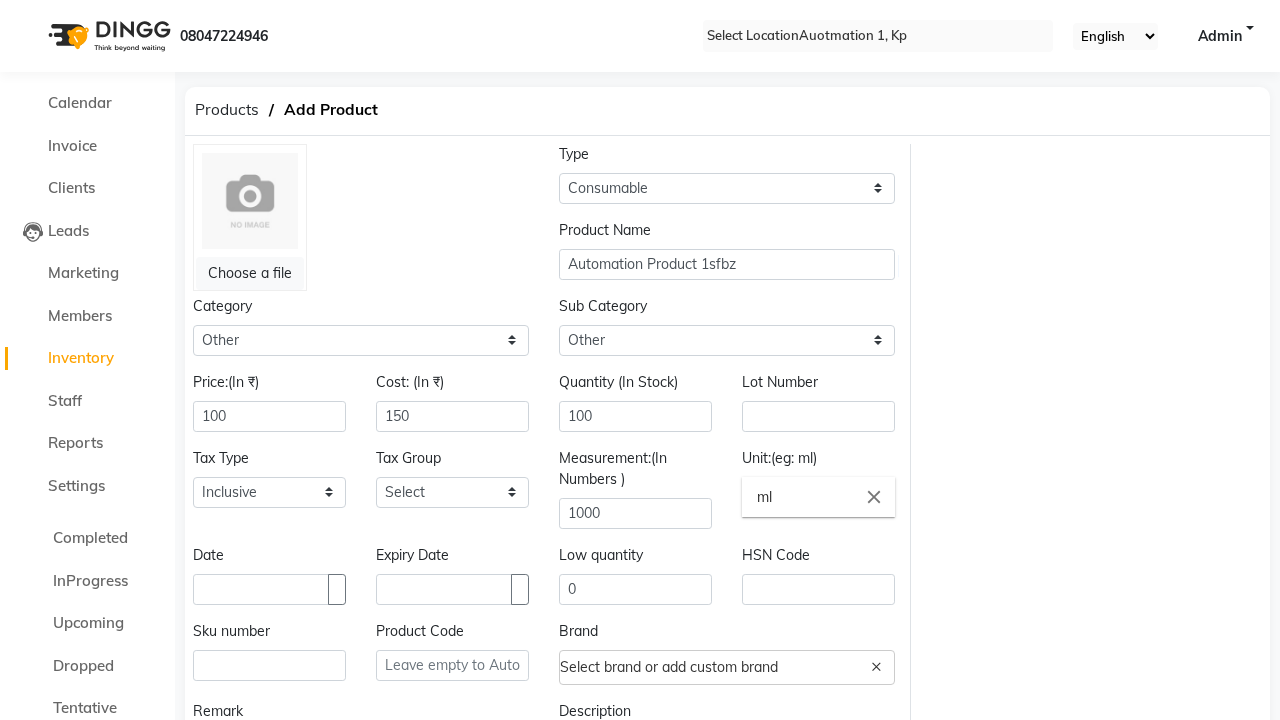 scroll, scrollTop: 22, scrollLeft: 0, axis: vertical 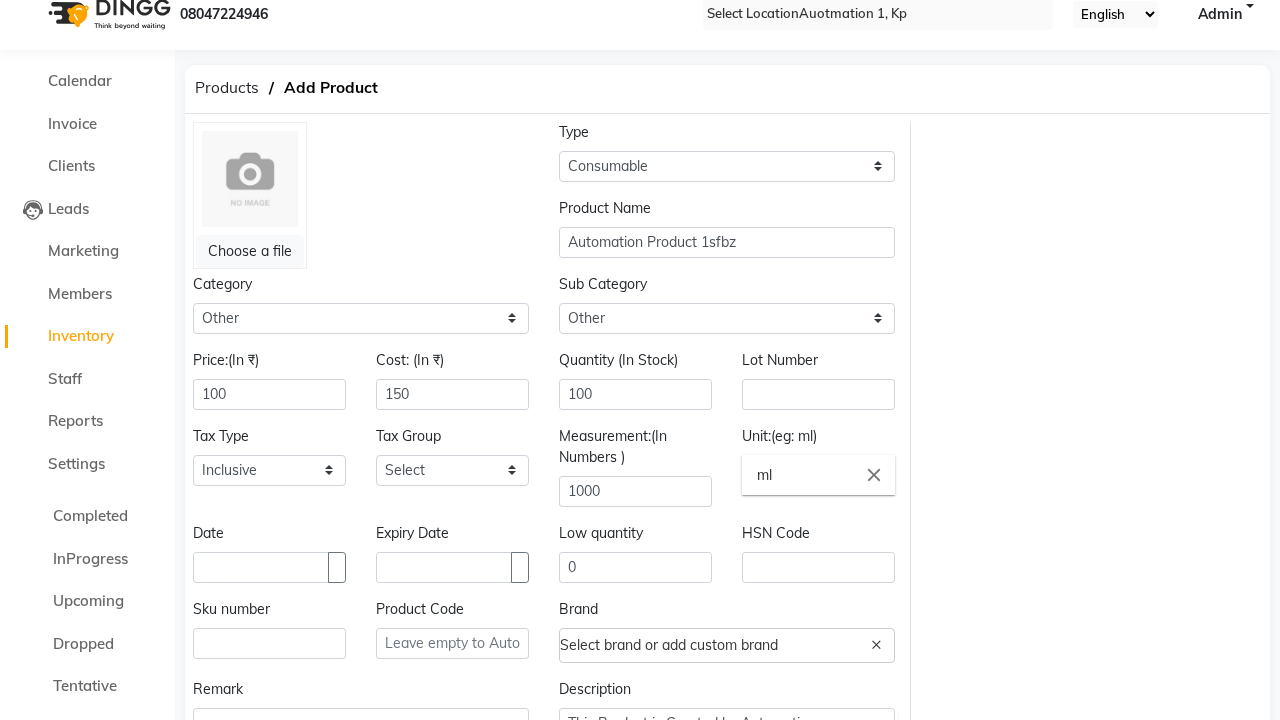 click on "Save" at bounding box center (225, 795) 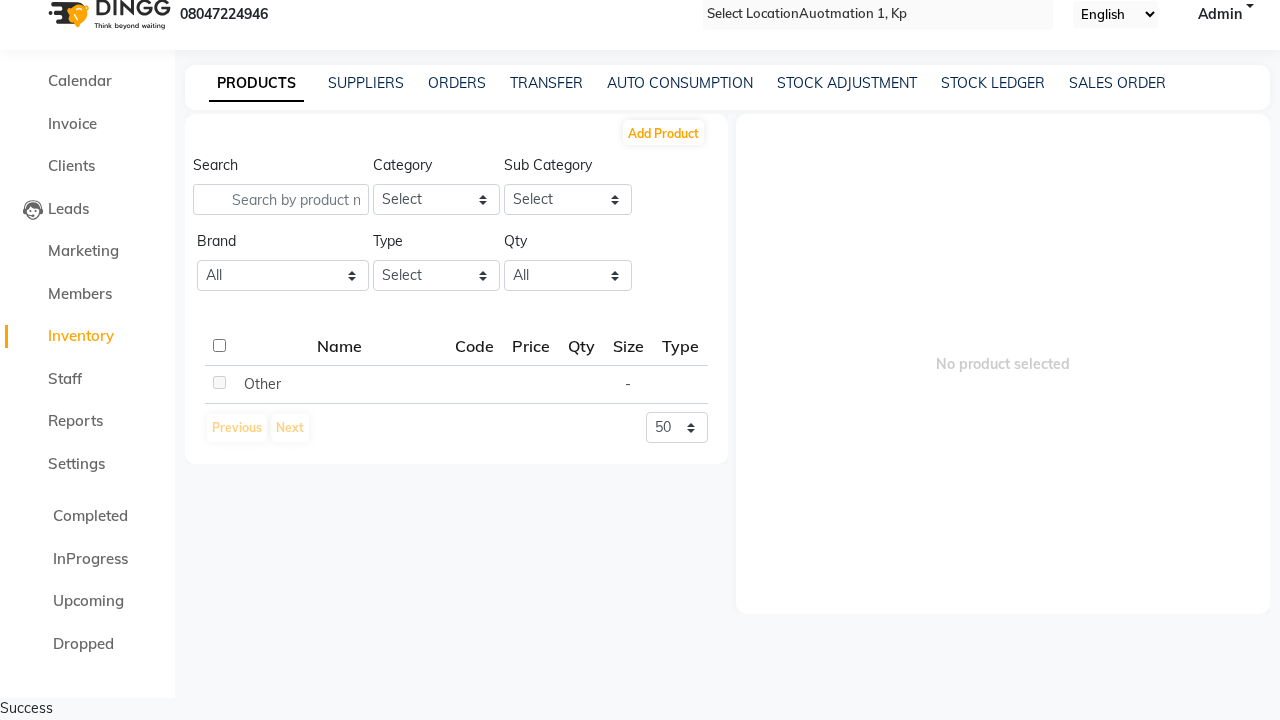 scroll, scrollTop: 0, scrollLeft: 0, axis: both 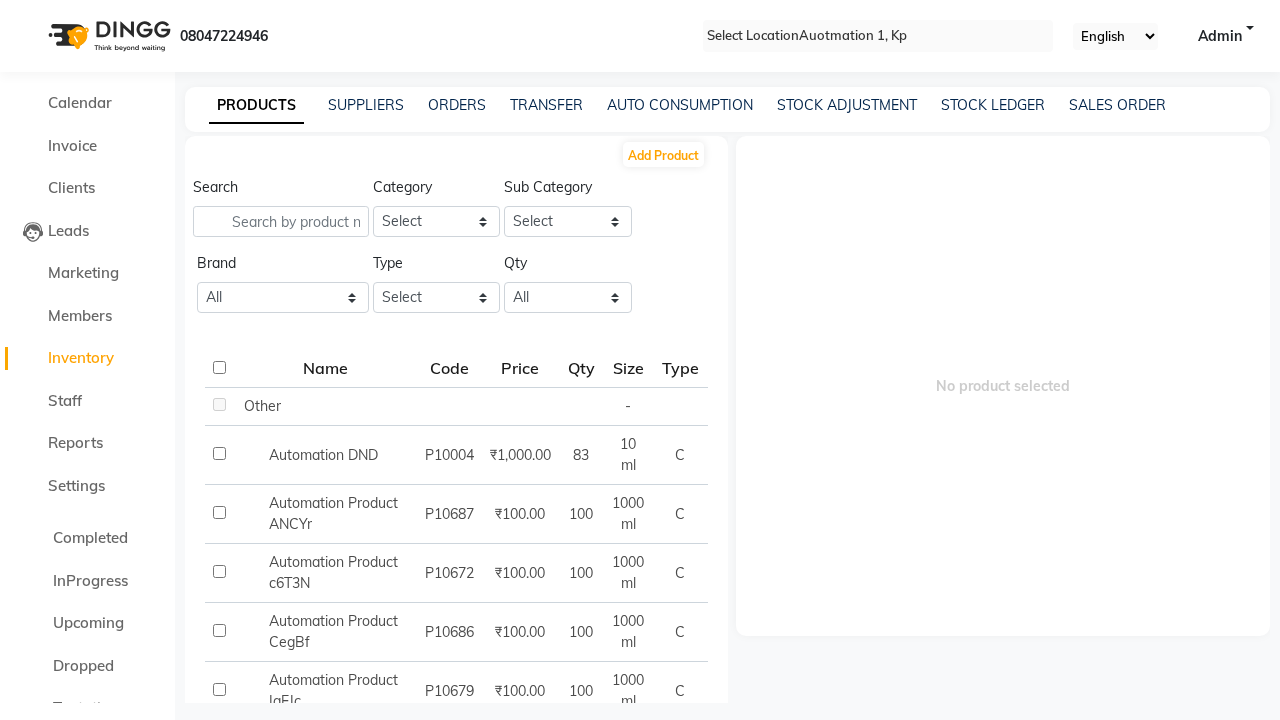 click on "Product added successfully!" at bounding box center [640, 764] 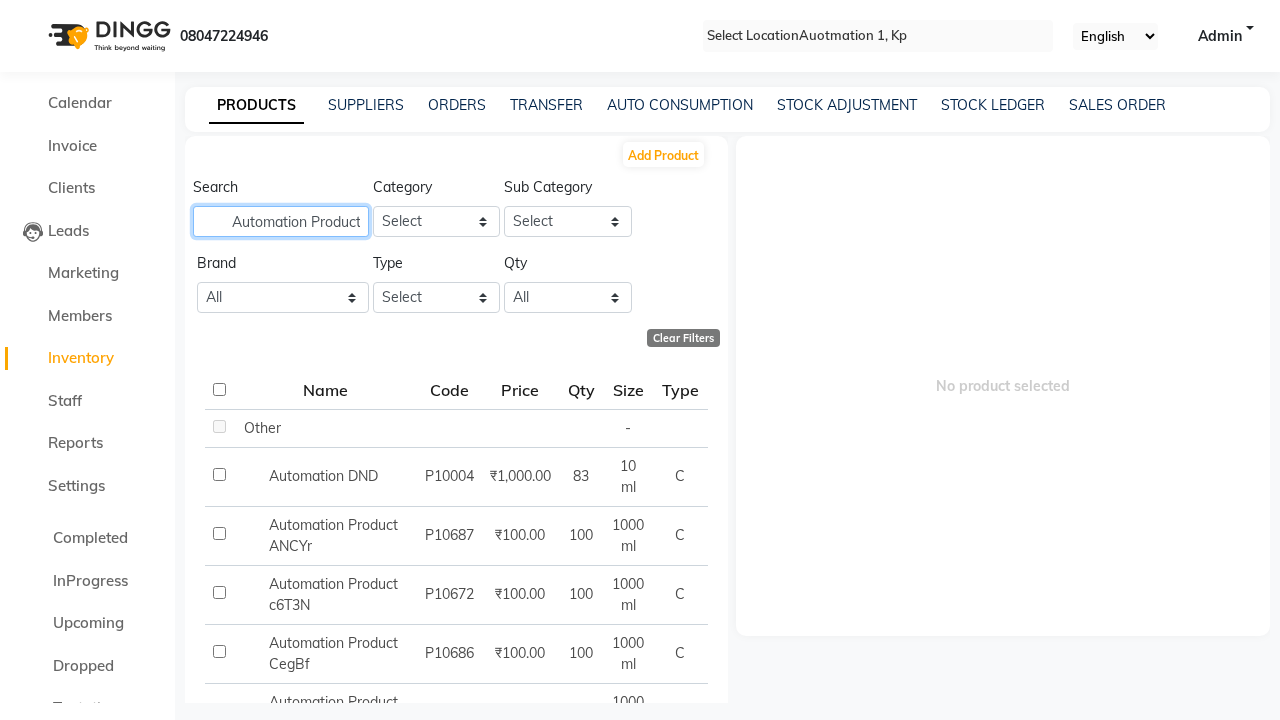 type on "Automation Product 1sfbz" 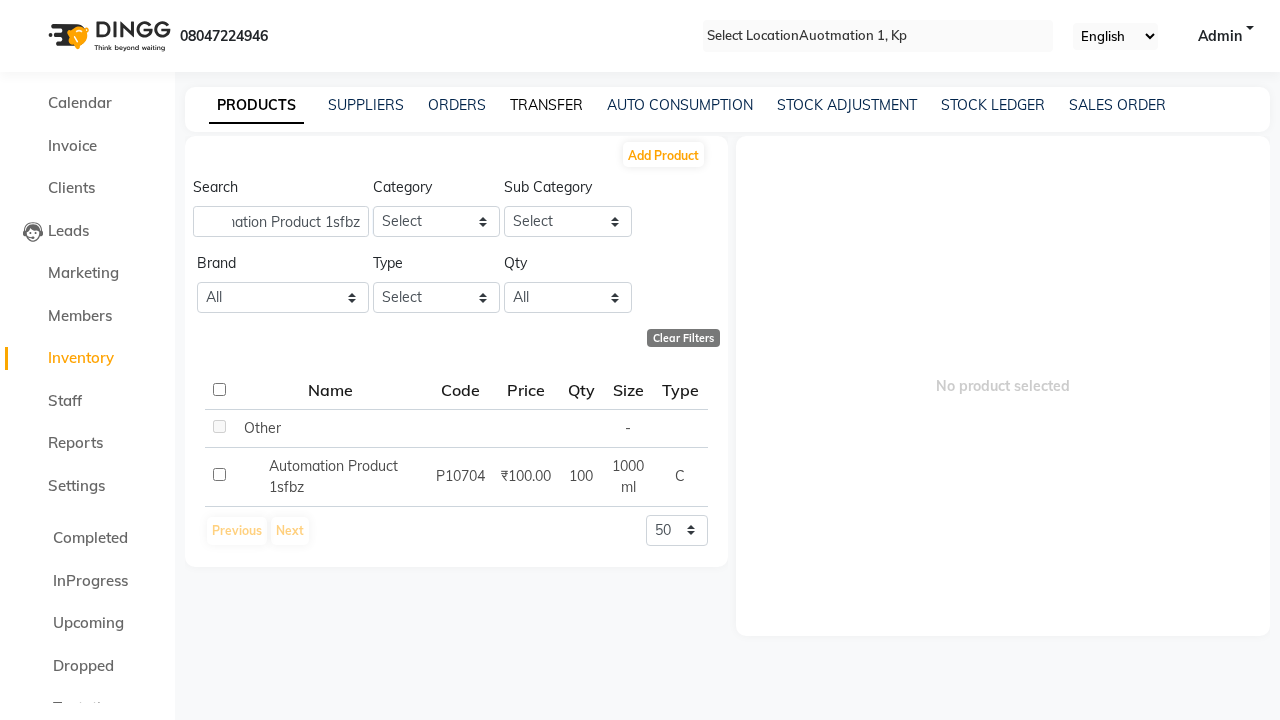 click on "TRANSFER" at bounding box center (546, 105) 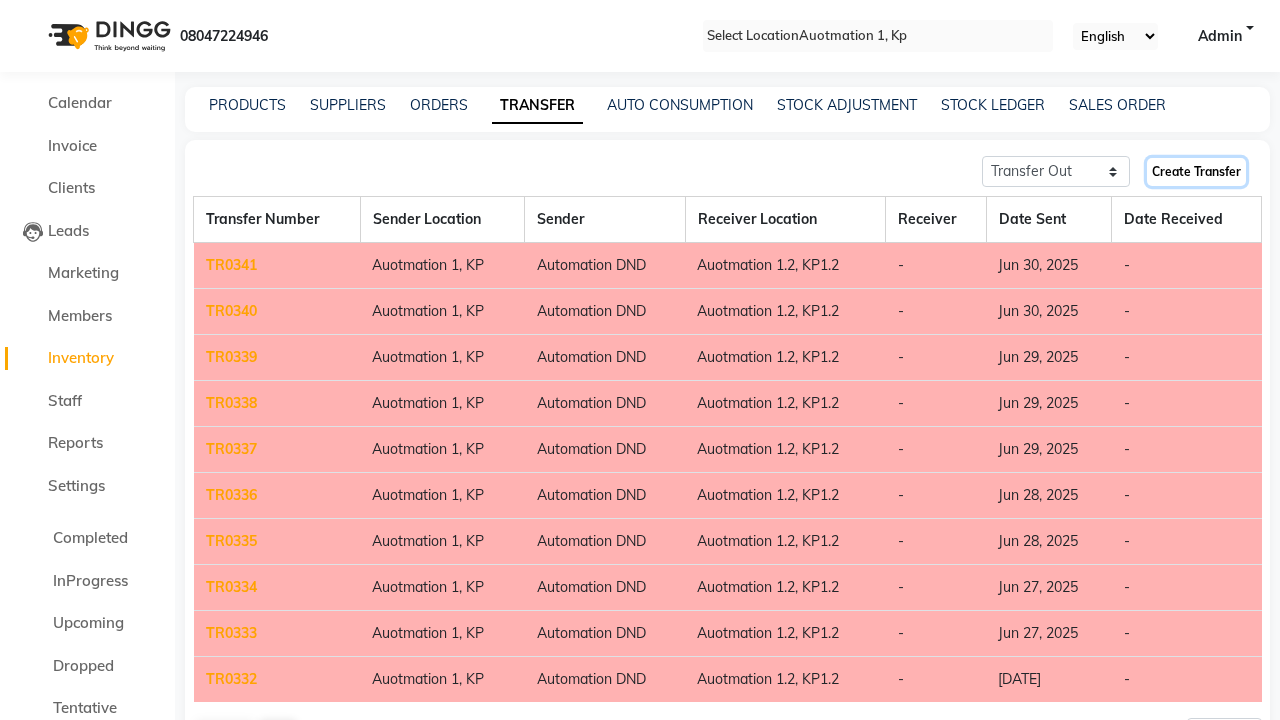 click on "Create Transfer" at bounding box center [1196, 172] 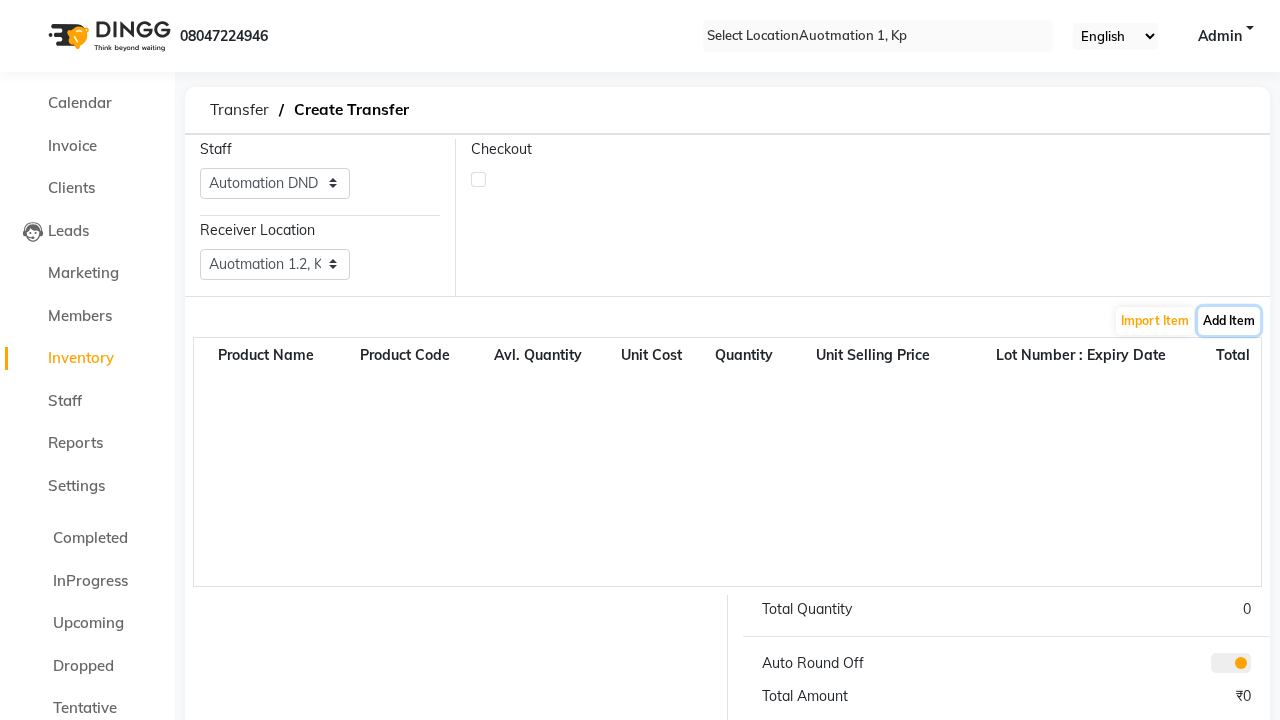 click on "Add Item" at bounding box center [1229, 321] 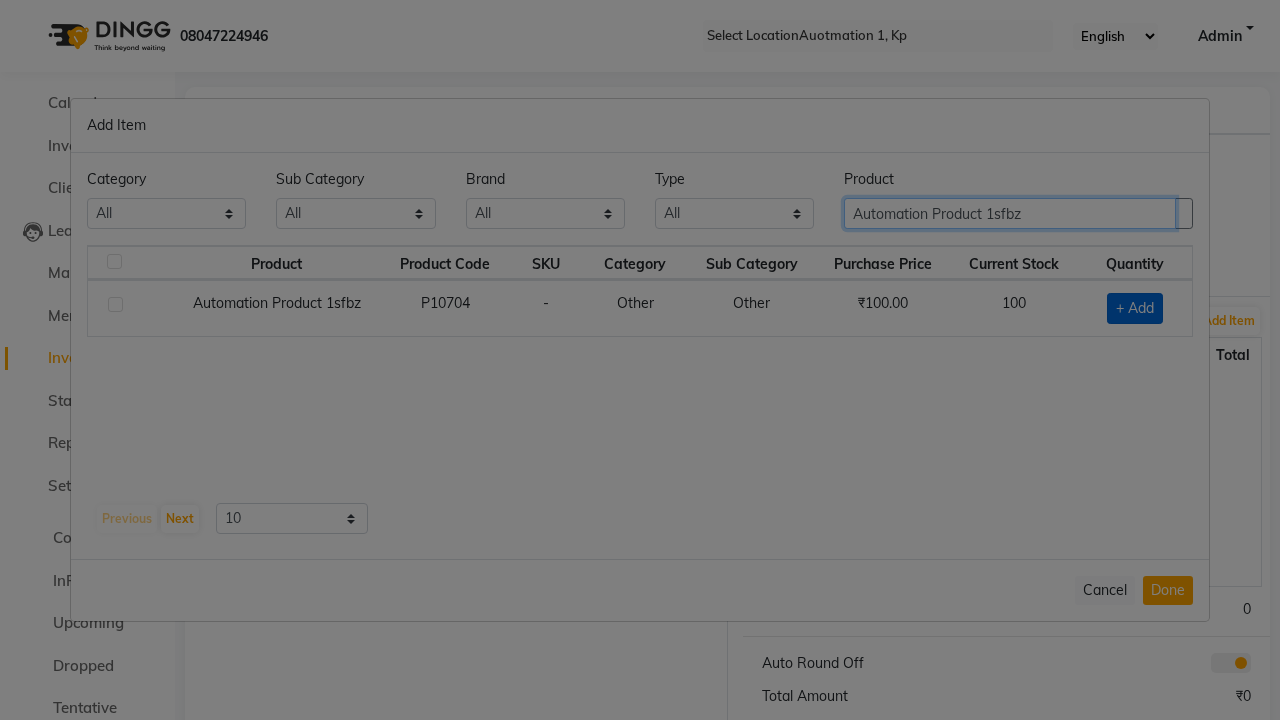 type on "Automation Product 1sfbz" 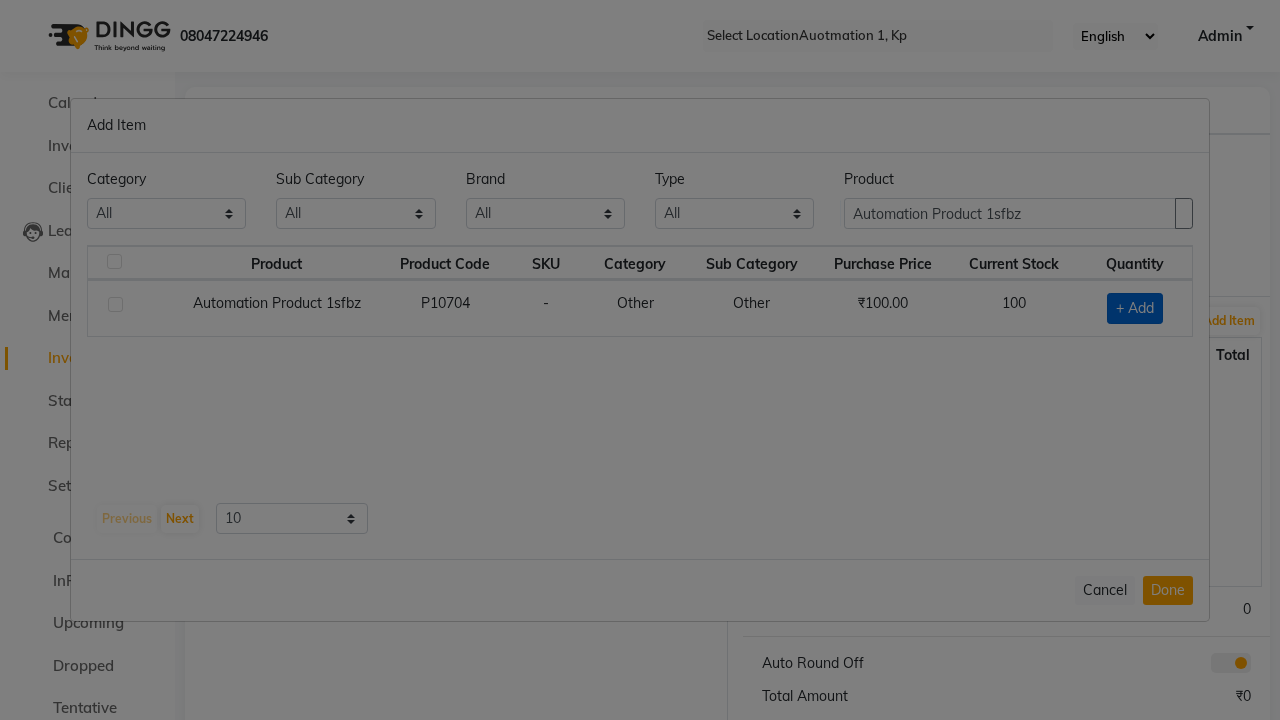 click on "+ Add" at bounding box center [1135, 308] 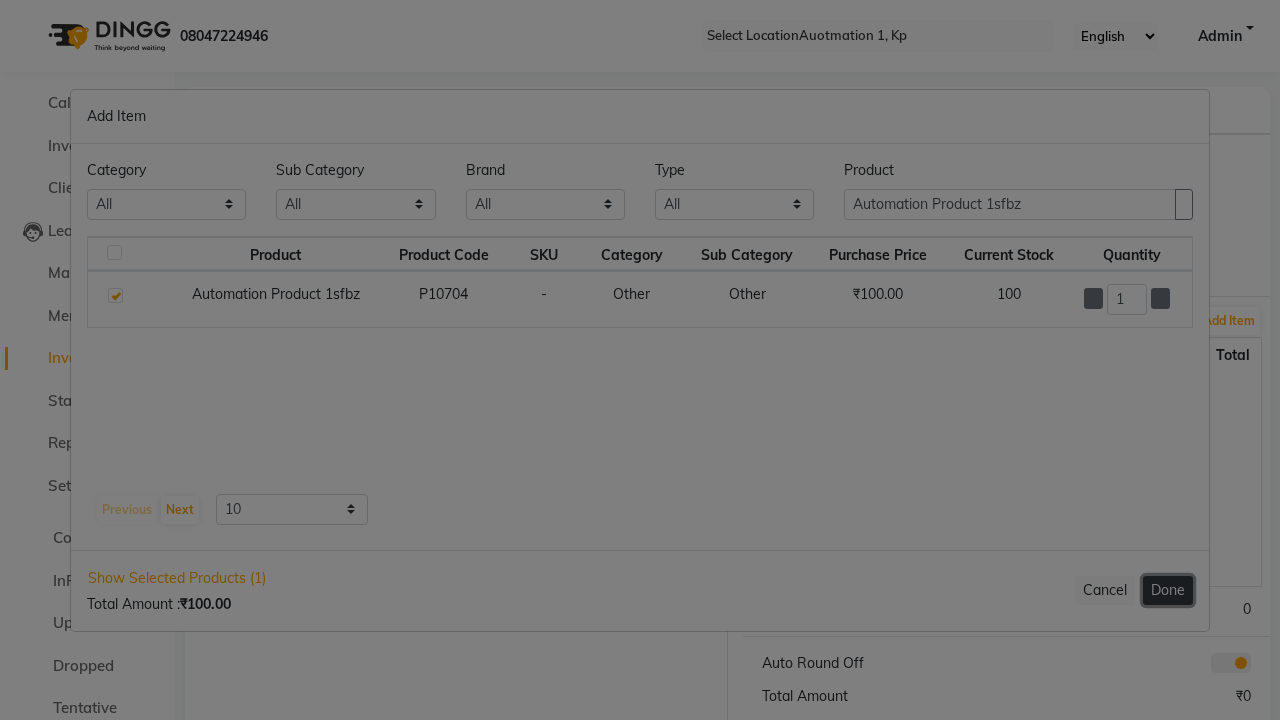 click on "Done" at bounding box center (1168, 590) 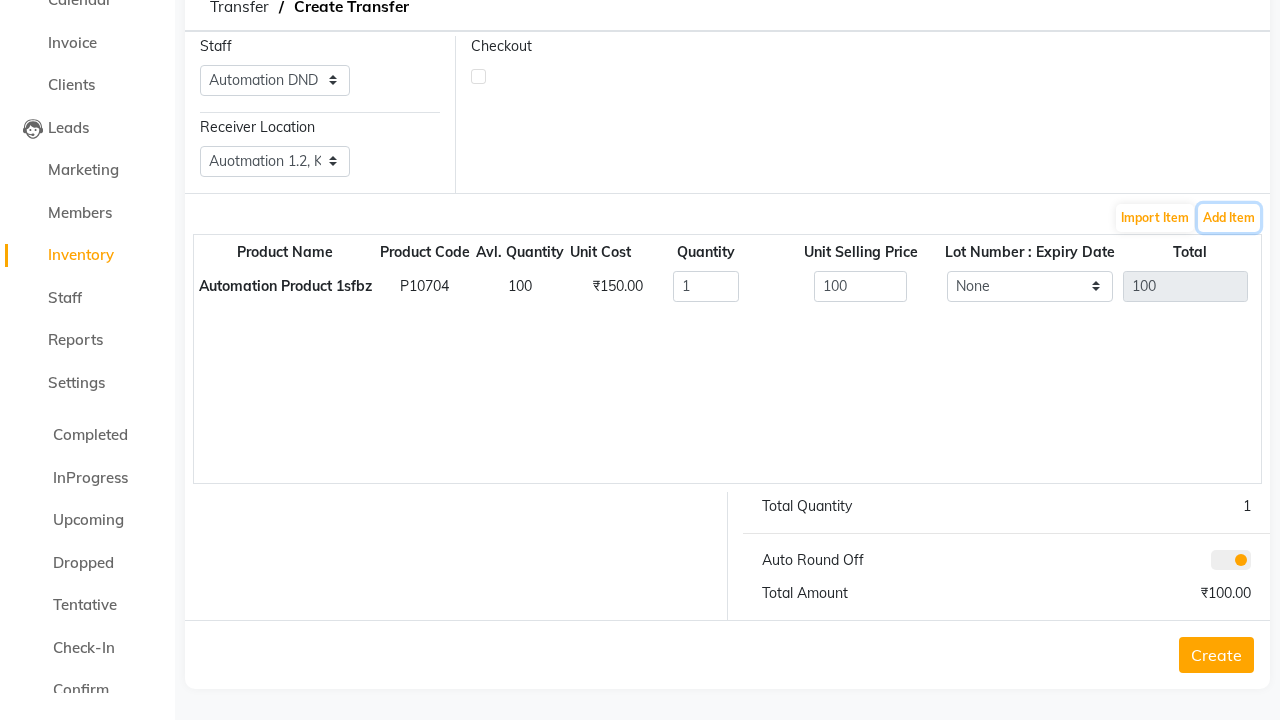 scroll, scrollTop: 72, scrollLeft: 0, axis: vertical 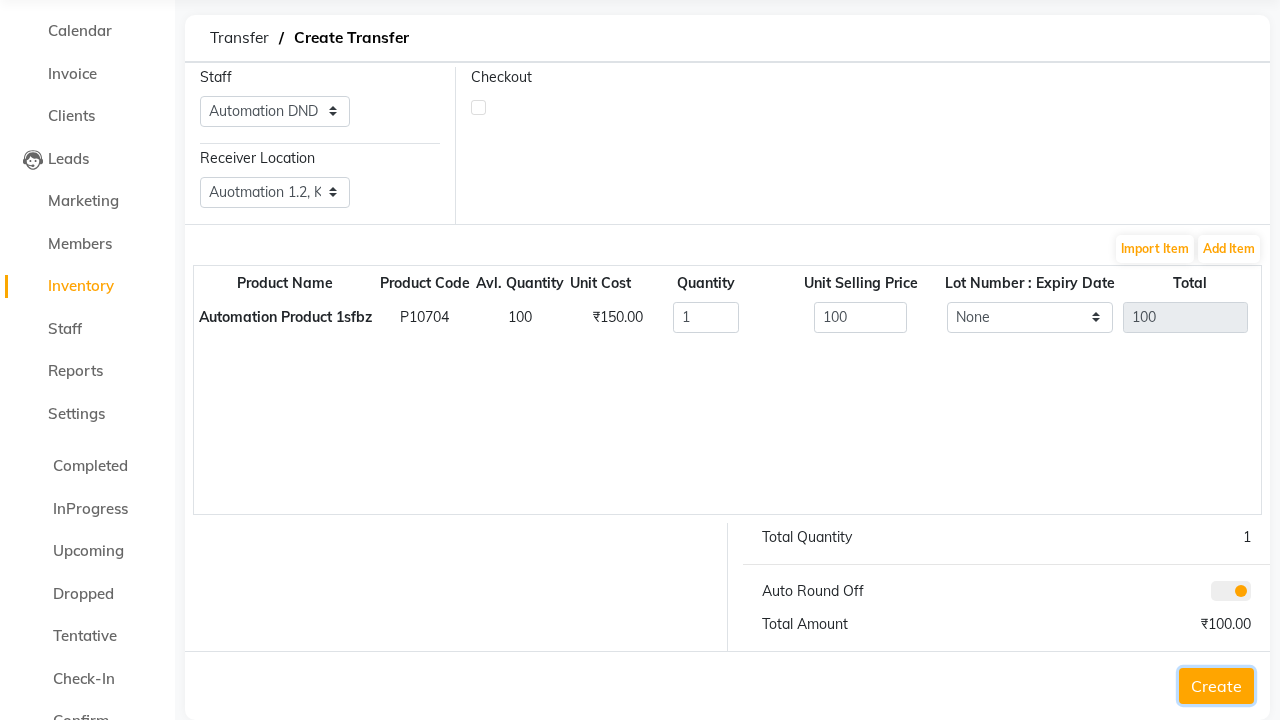 click on "Create" at bounding box center (1216, 686) 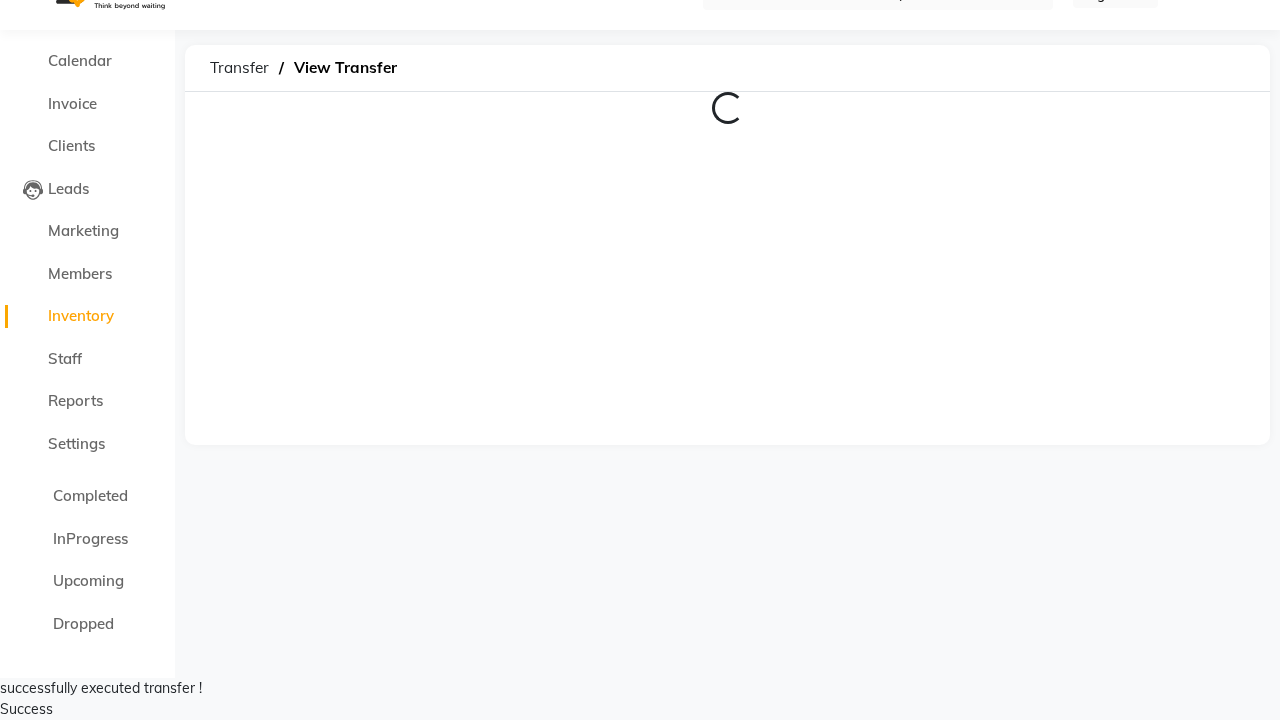 scroll, scrollTop: 0, scrollLeft: 0, axis: both 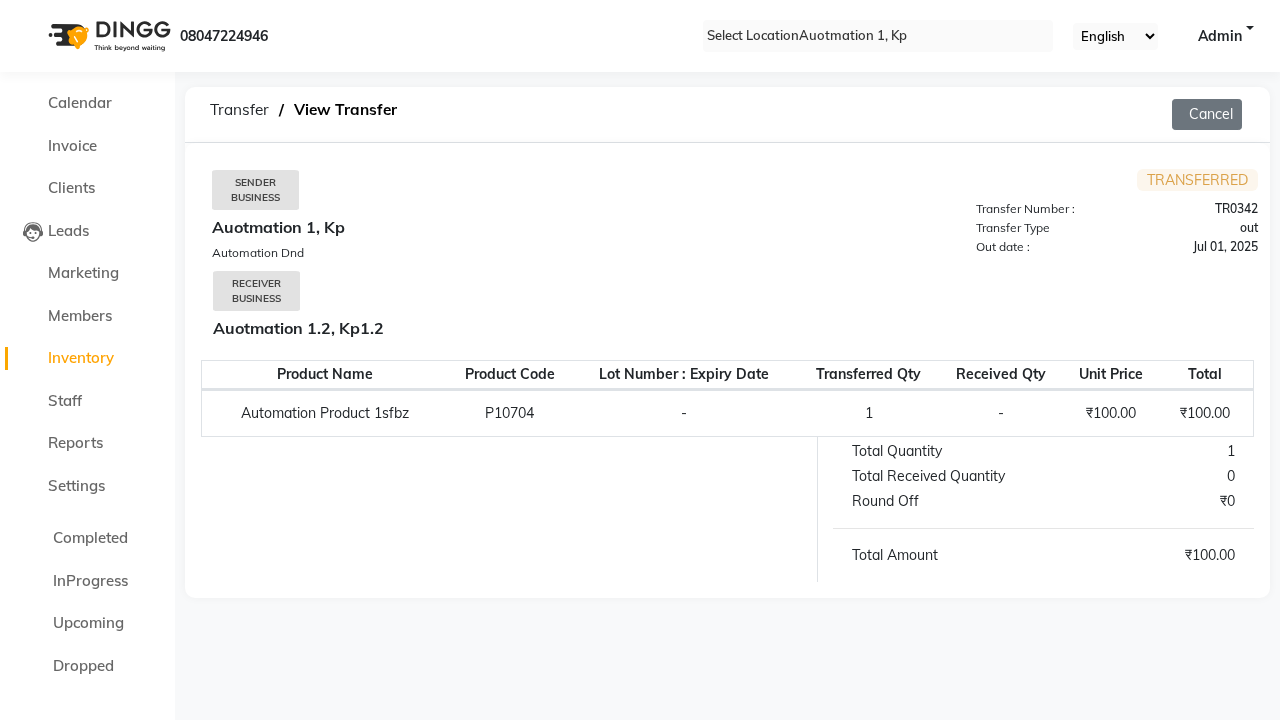 click on "Success" at bounding box center [640, 751] 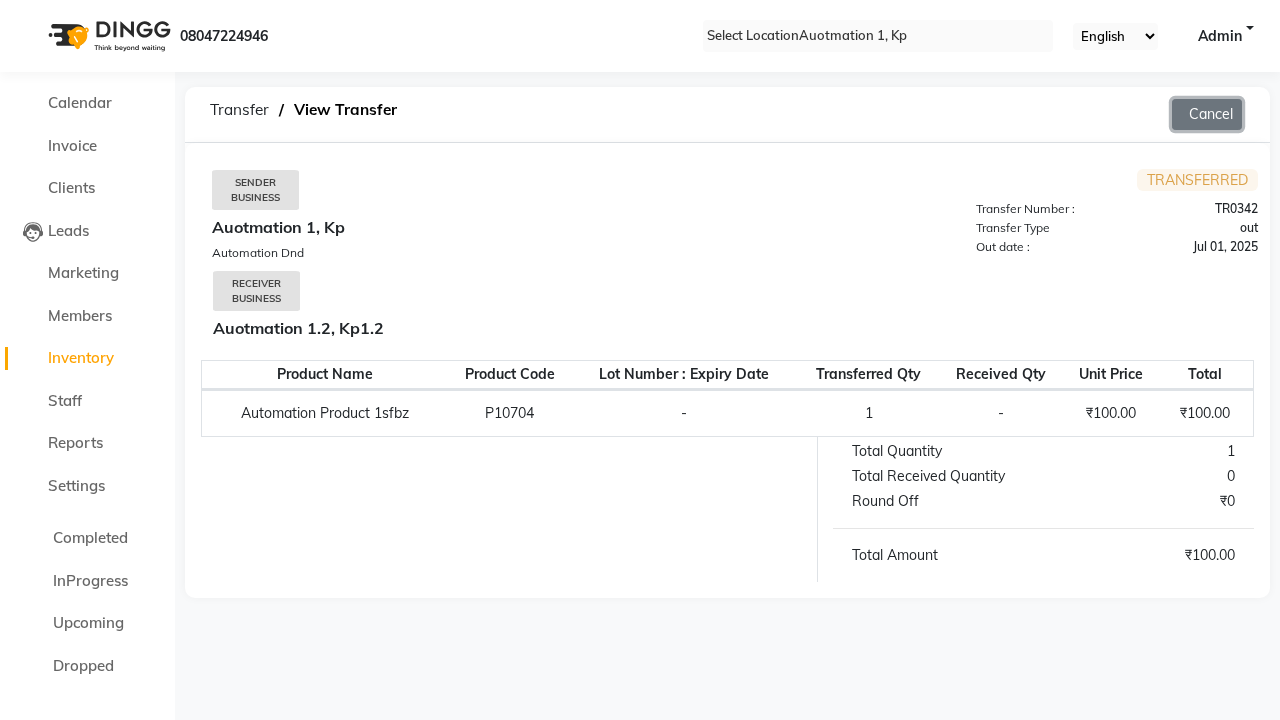 click on "Cancel" at bounding box center [1207, 114] 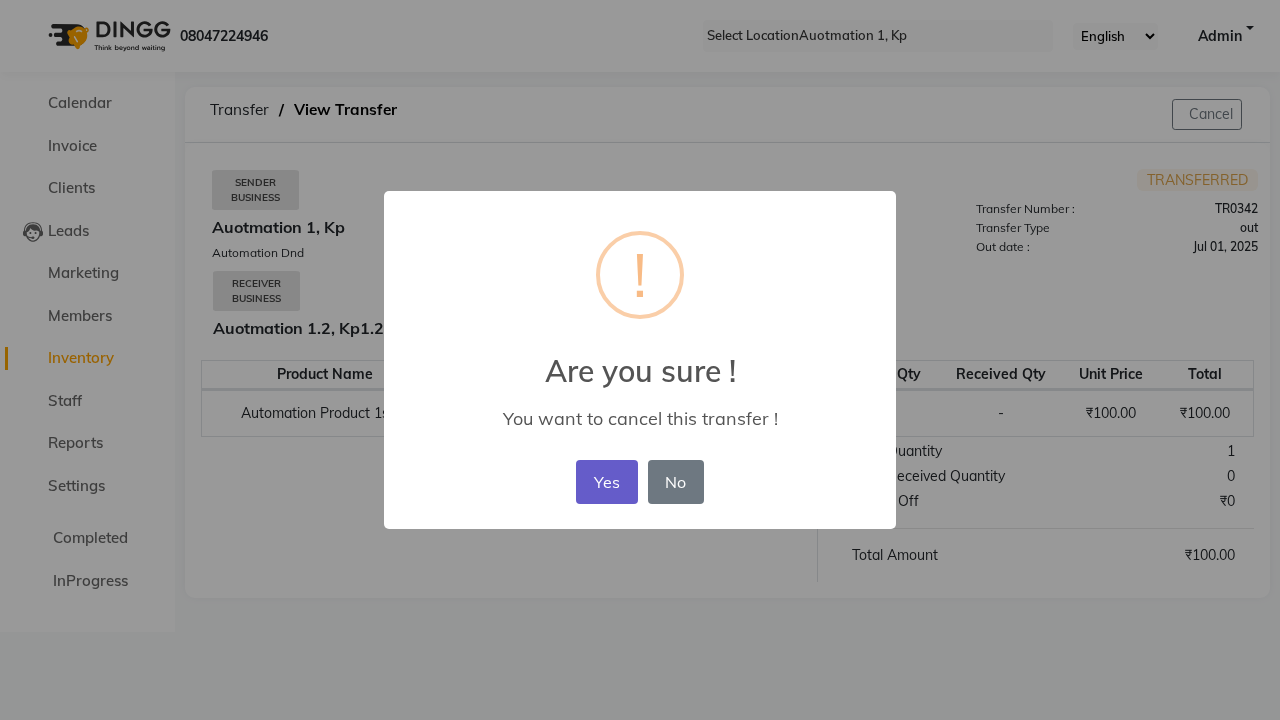 click on "Yes" at bounding box center (606, 482) 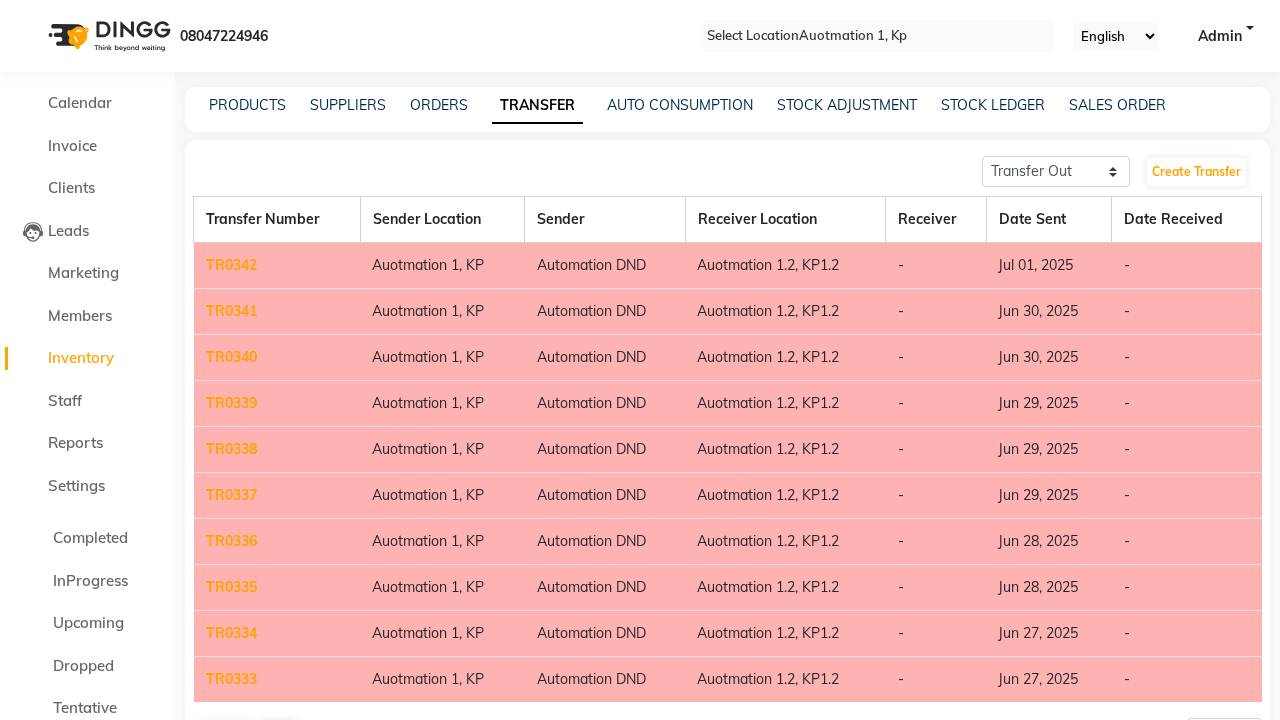 click on "Success" at bounding box center (640, 827) 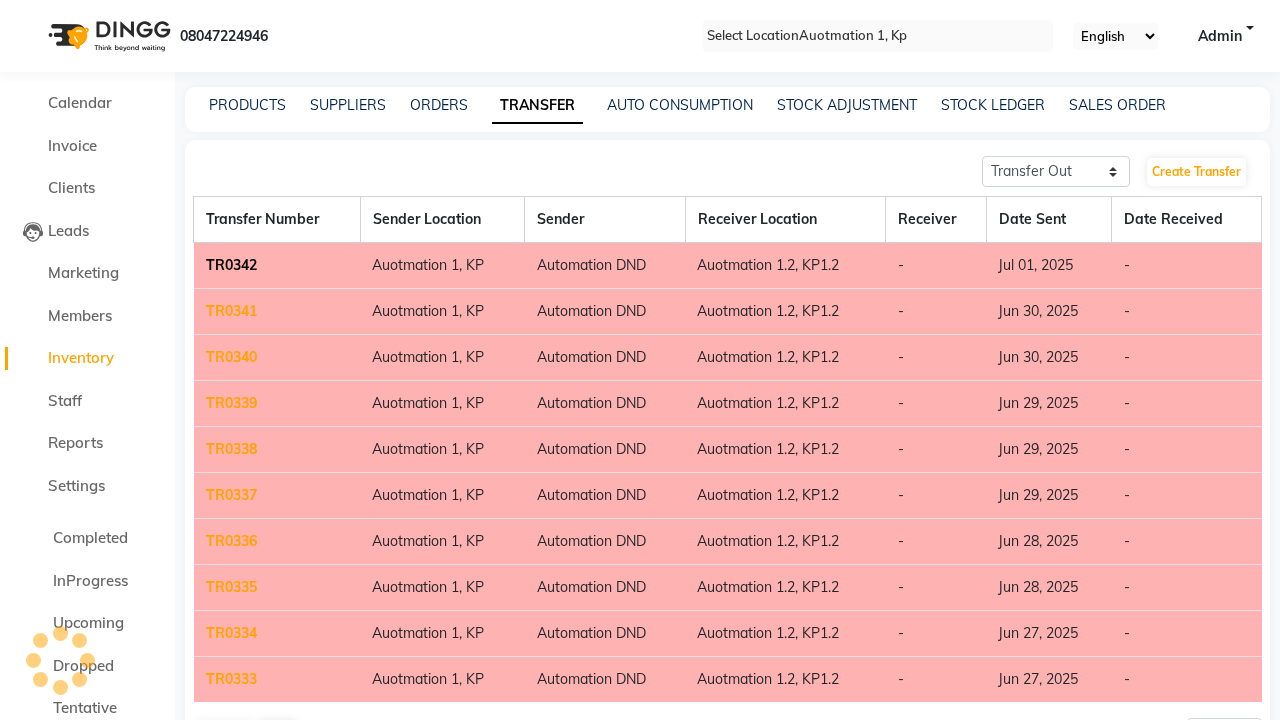 click on "TR0342" at bounding box center (231, 265) 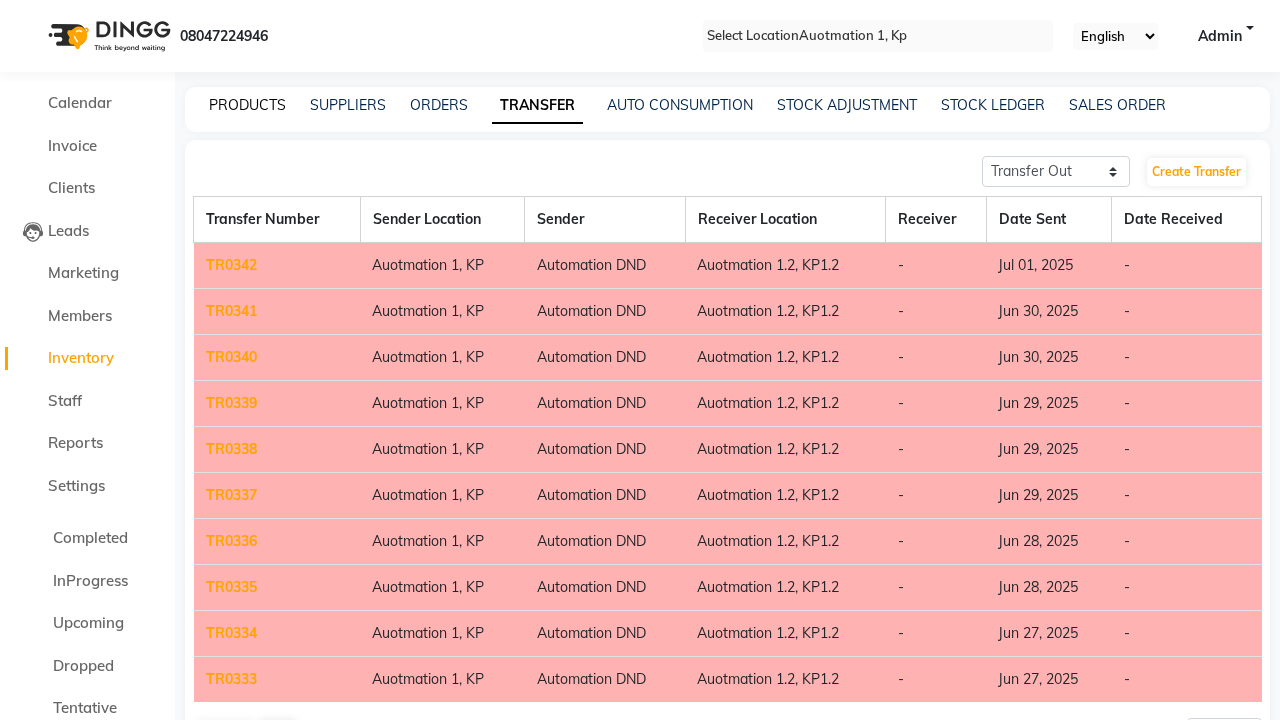 click on "PRODUCTS" at bounding box center [247, 105] 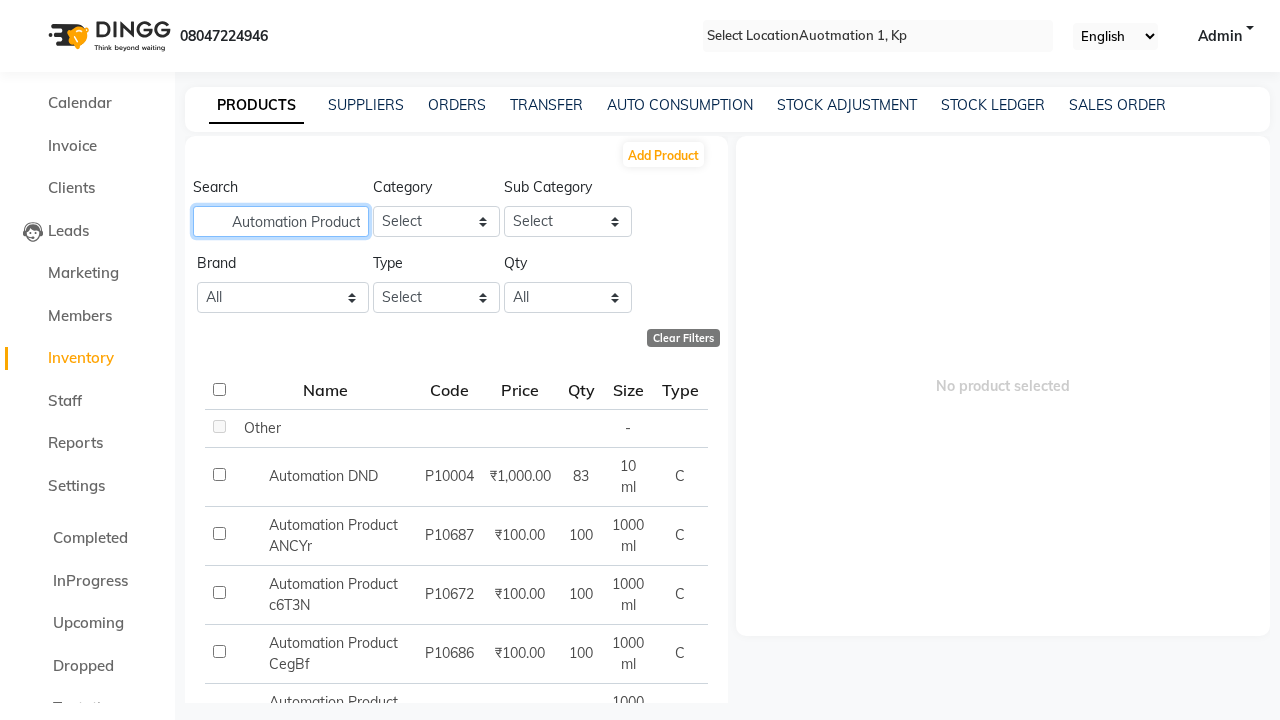 scroll, scrollTop: 0, scrollLeft: 40, axis: horizontal 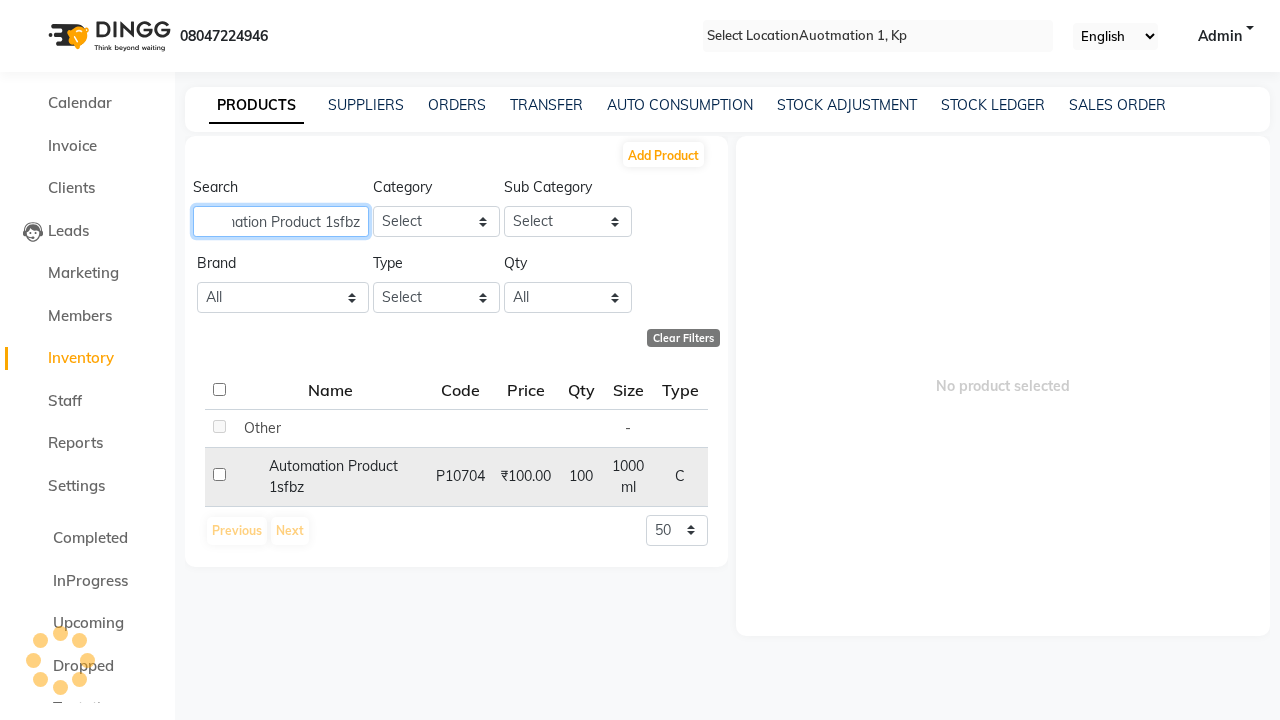 type on "Automation Product 1sfbz" 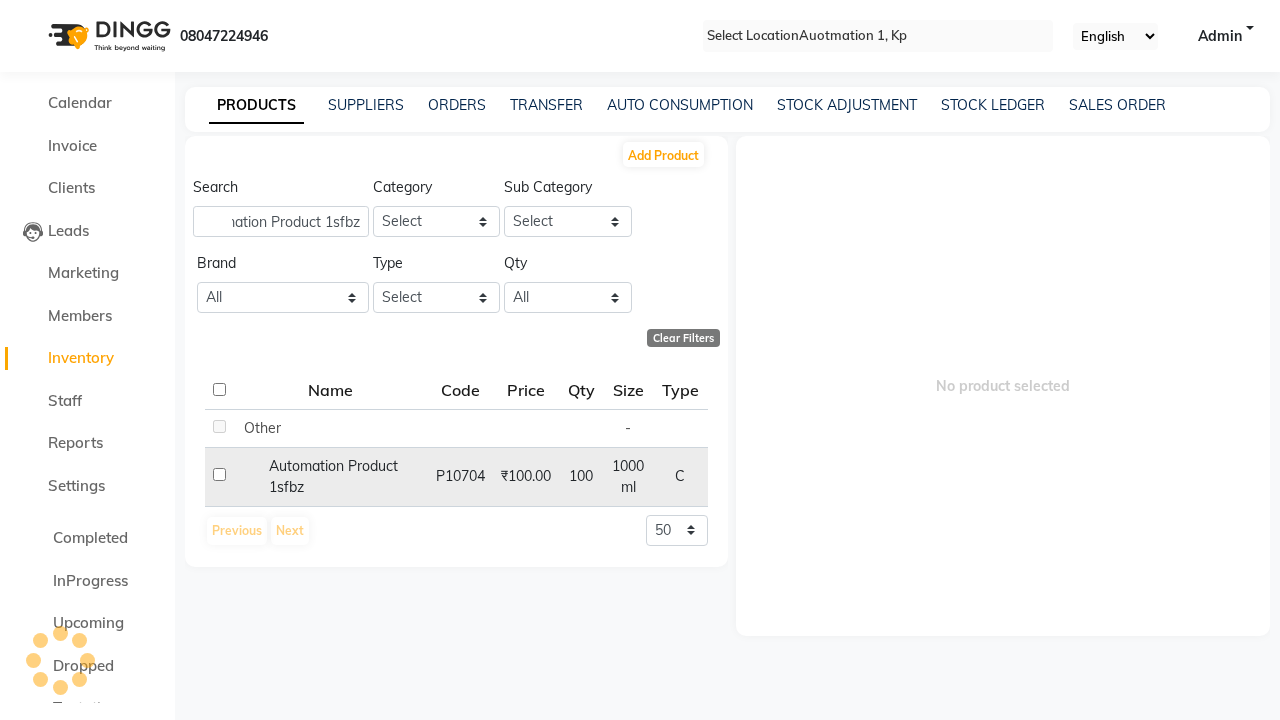 click at bounding box center (219, 426) 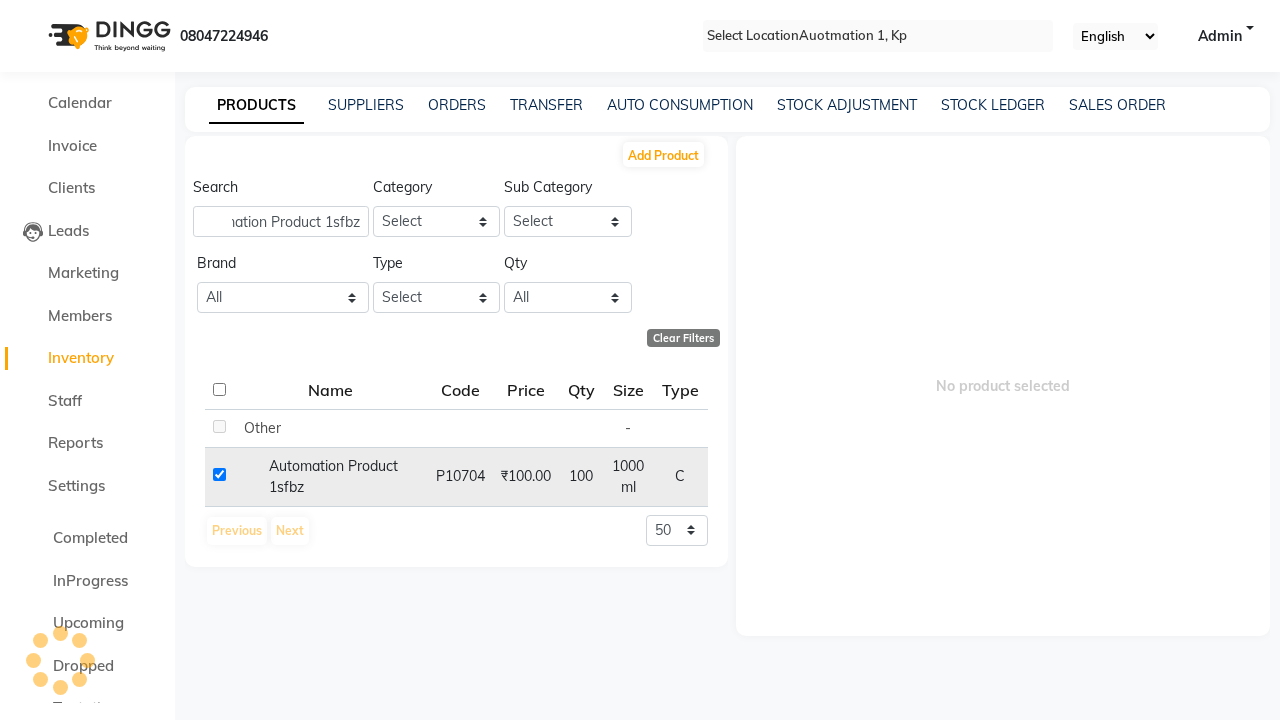 checkbox on "true" 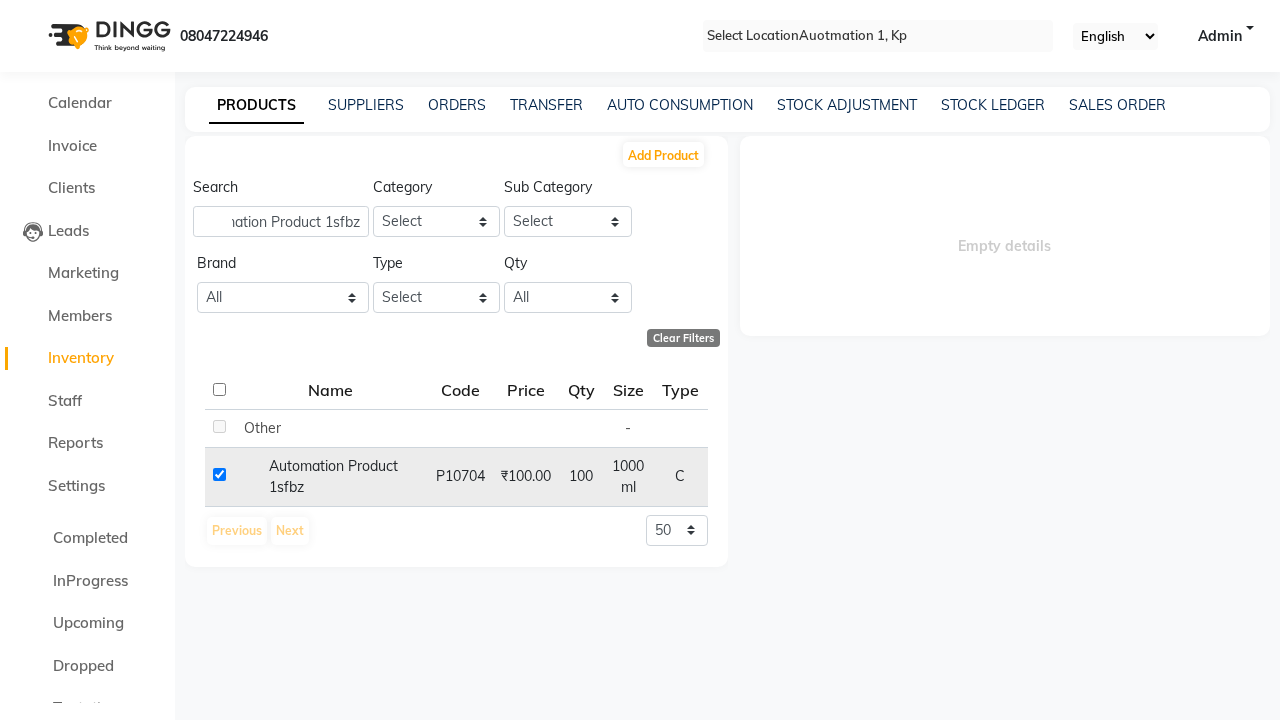 scroll, scrollTop: 0, scrollLeft: 0, axis: both 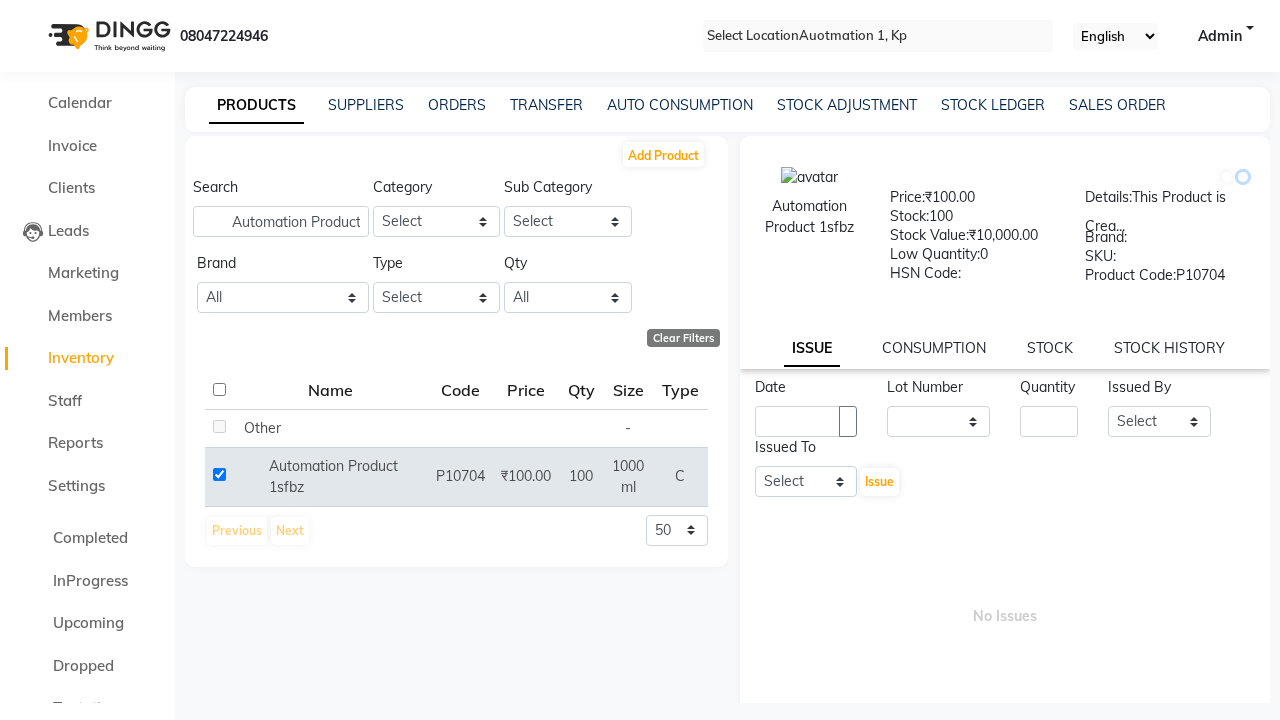 click at bounding box center [1243, 177] 